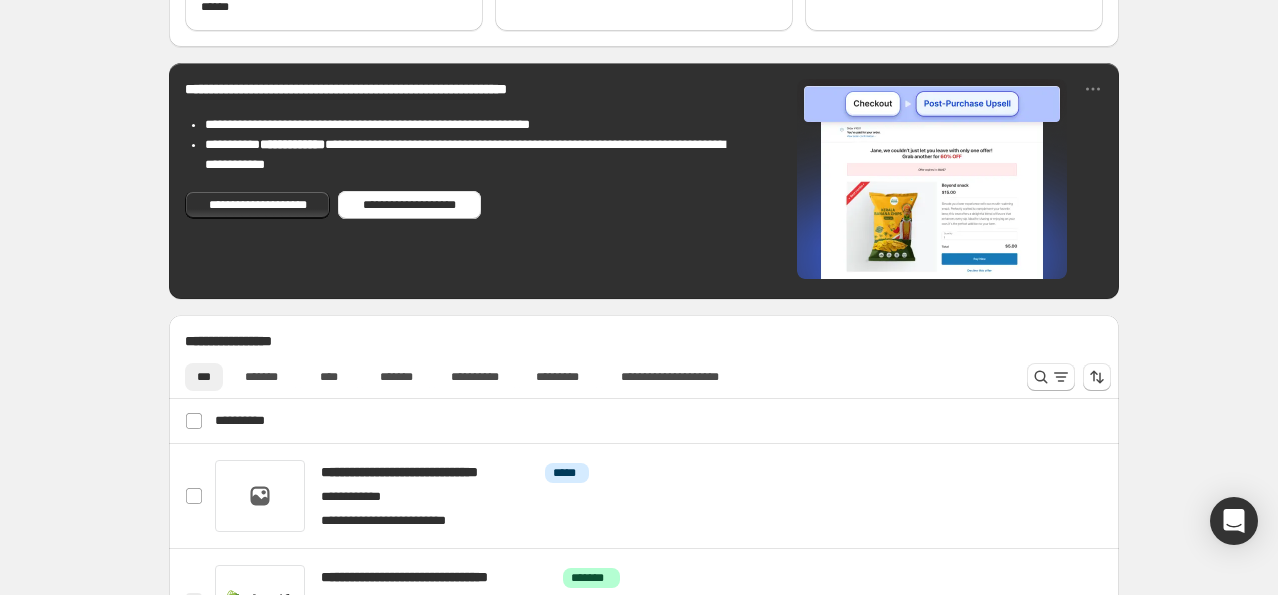 scroll, scrollTop: 116, scrollLeft: 0, axis: vertical 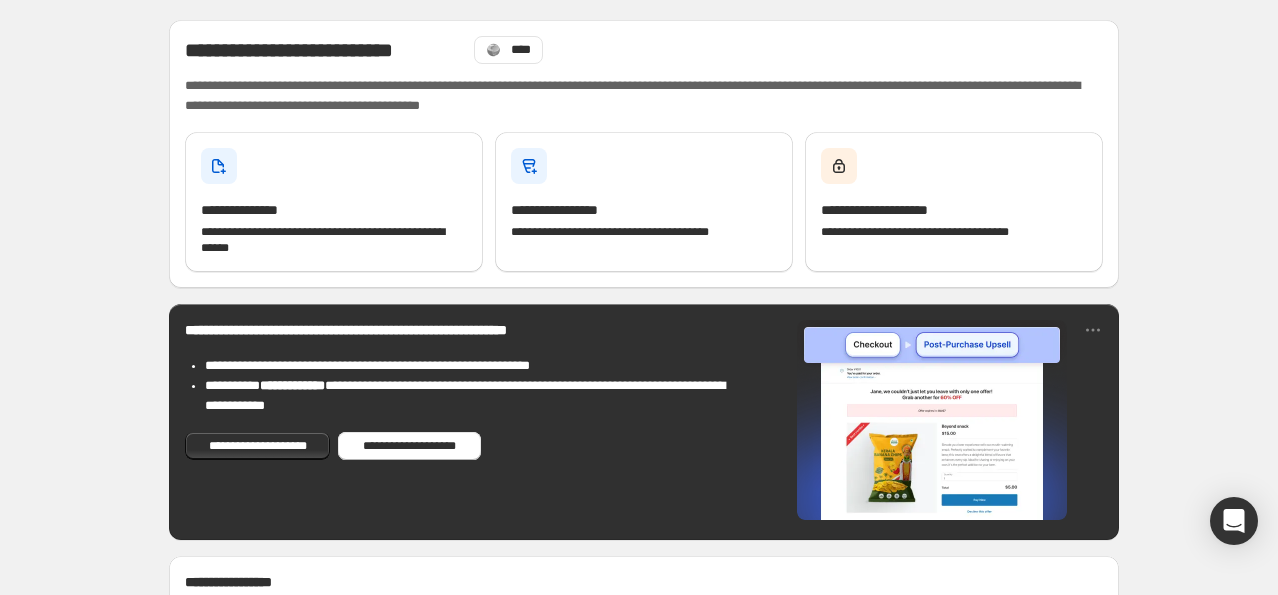drag, startPoint x: 144, startPoint y: 372, endPoint x: 61, endPoint y: 348, distance: 86.40023 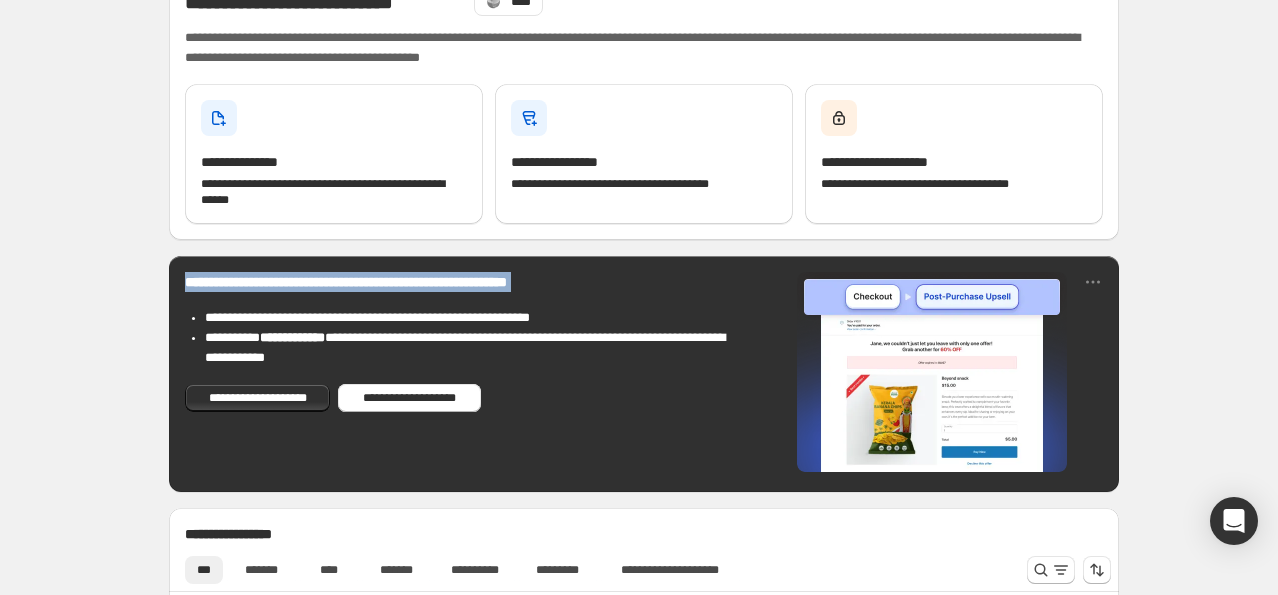 scroll, scrollTop: 0, scrollLeft: 0, axis: both 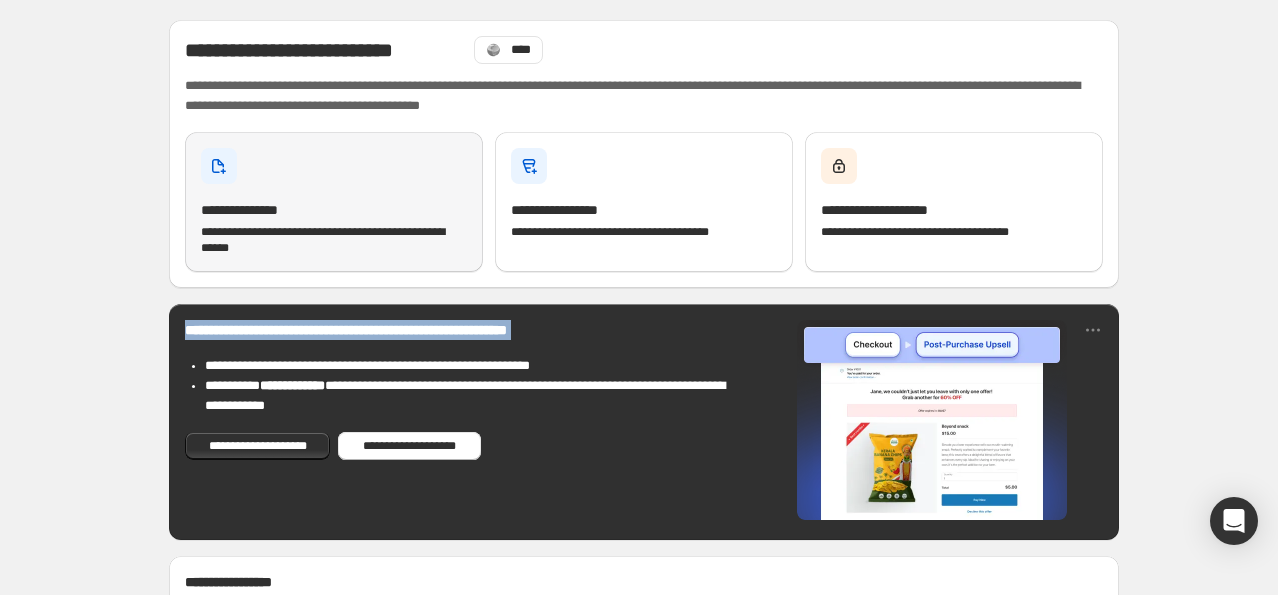 click on "**********" at bounding box center [334, 240] 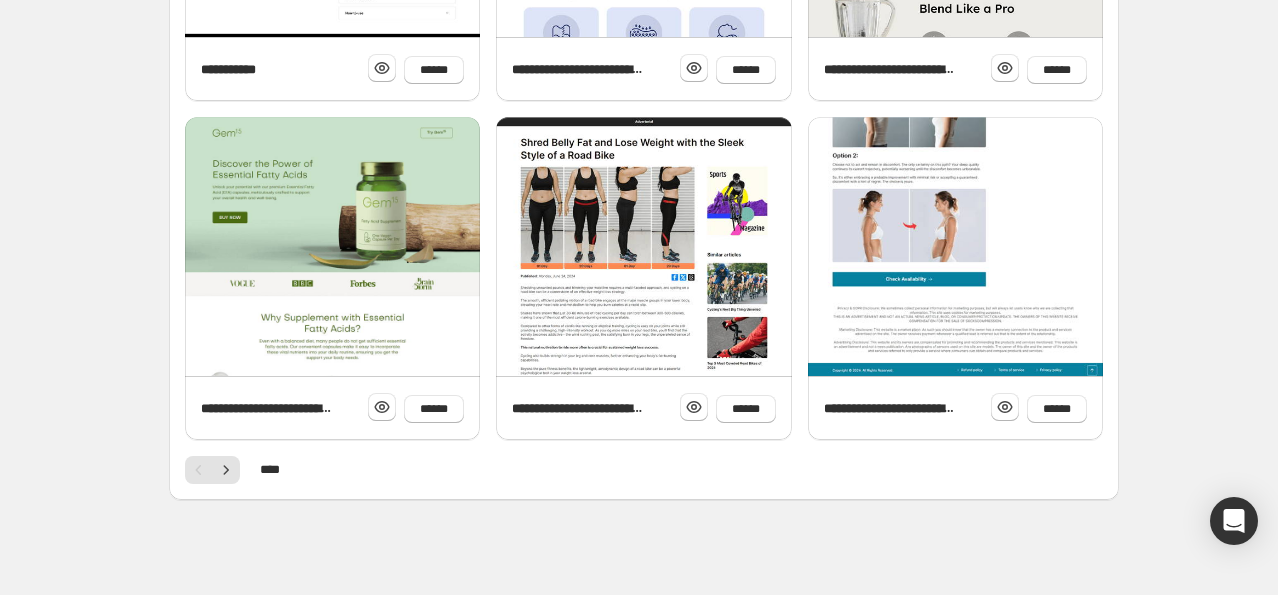 scroll, scrollTop: 844, scrollLeft: 0, axis: vertical 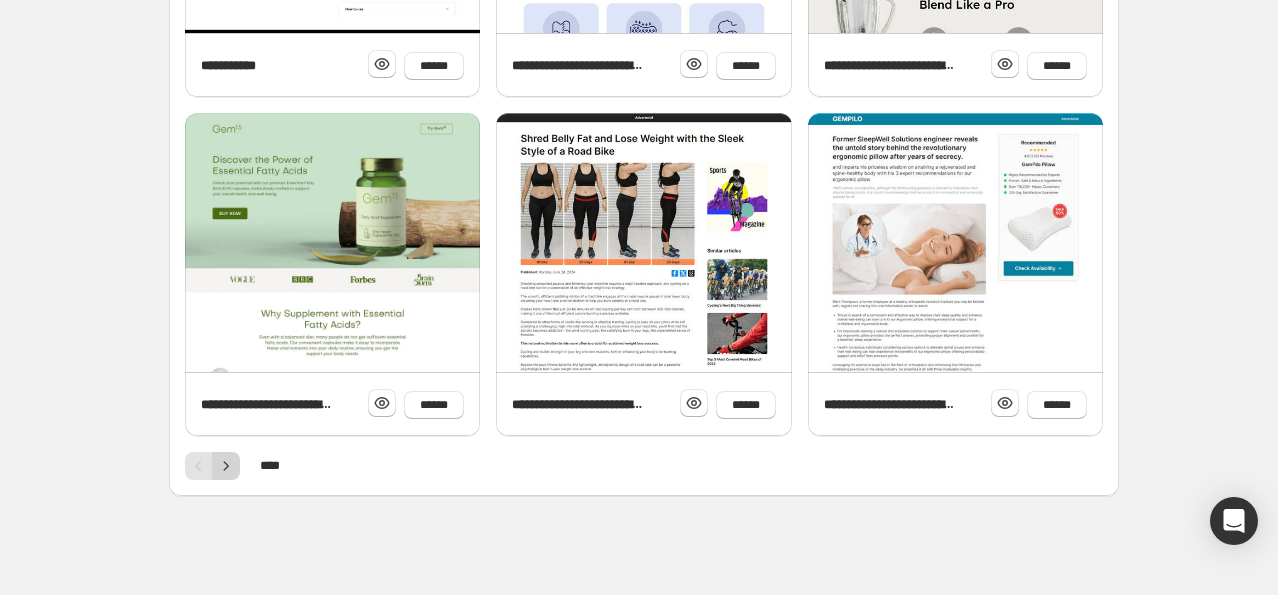 click 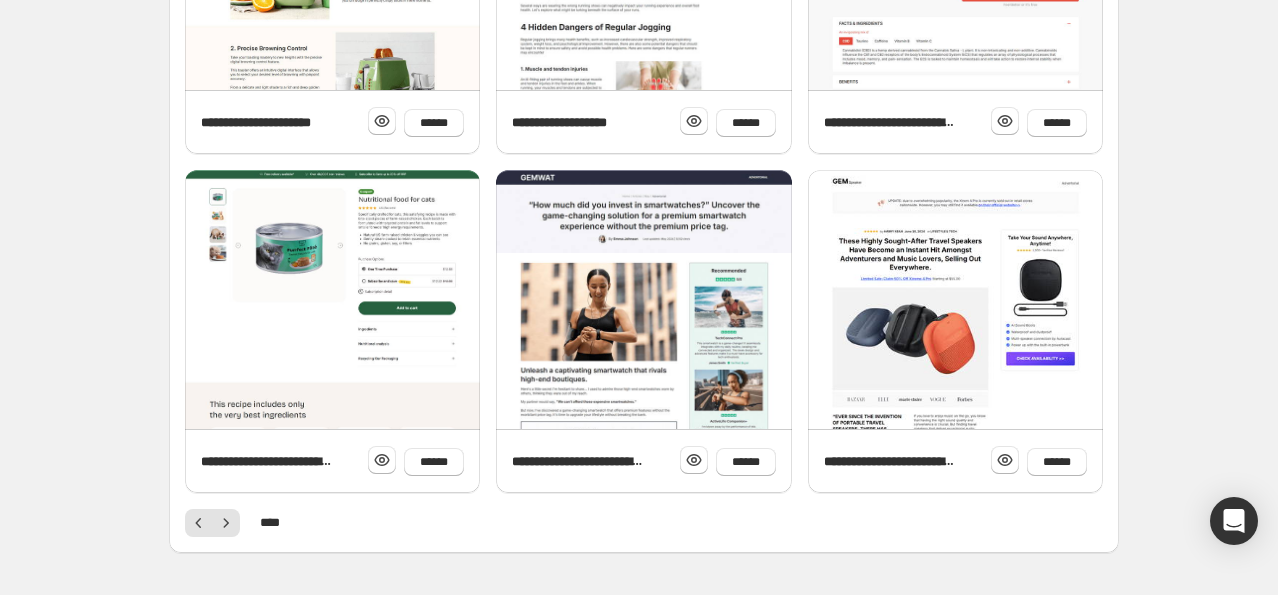 scroll, scrollTop: 844, scrollLeft: 0, axis: vertical 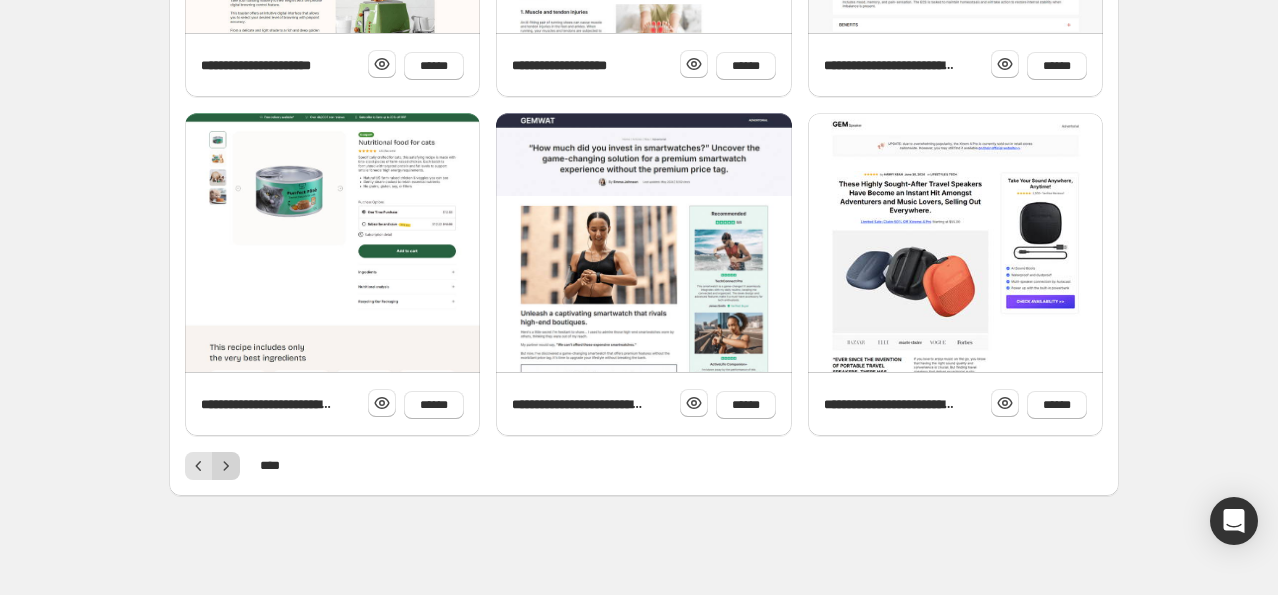 click 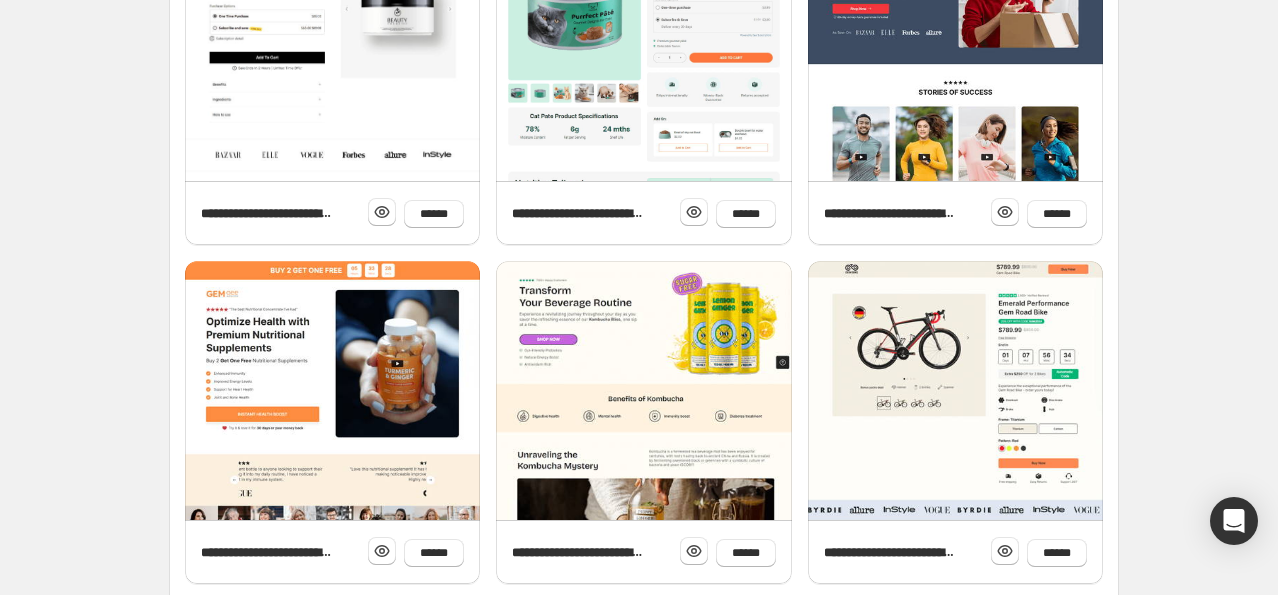 scroll, scrollTop: 700, scrollLeft: 0, axis: vertical 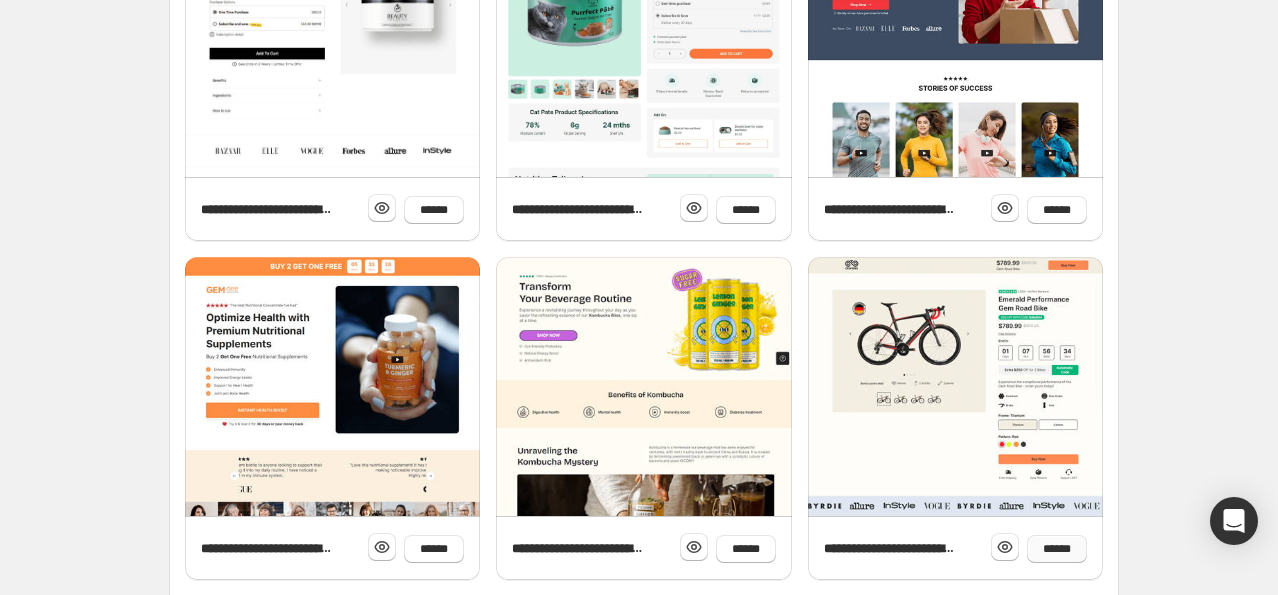click on "******" at bounding box center (1057, 549) 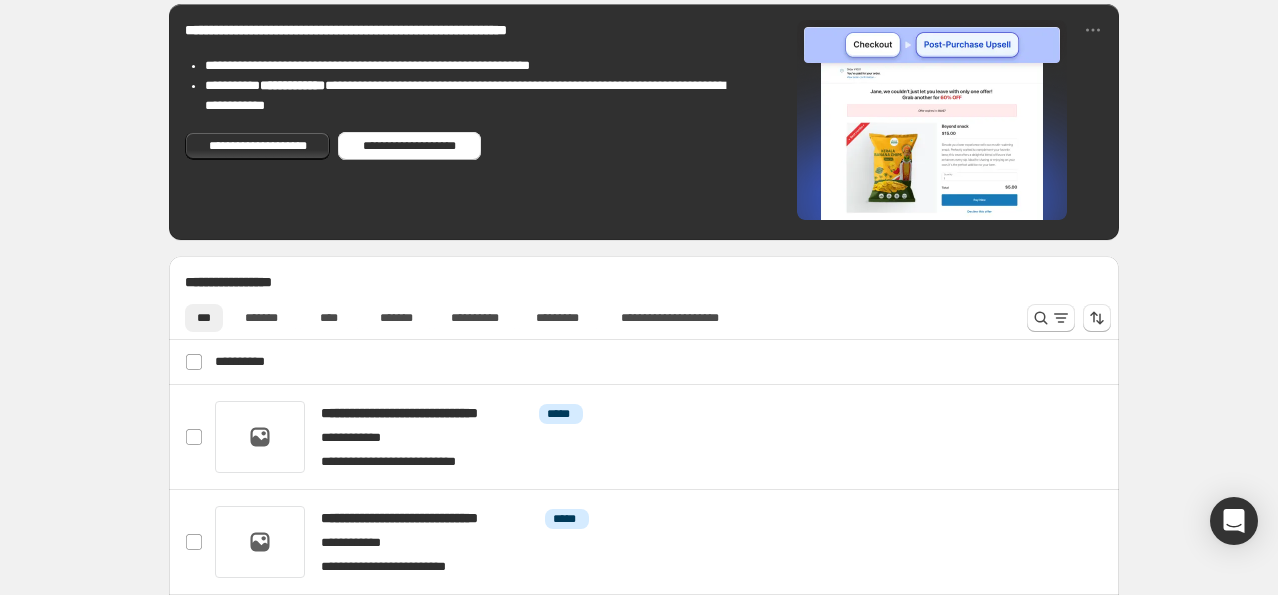 scroll, scrollTop: 0, scrollLeft: 0, axis: both 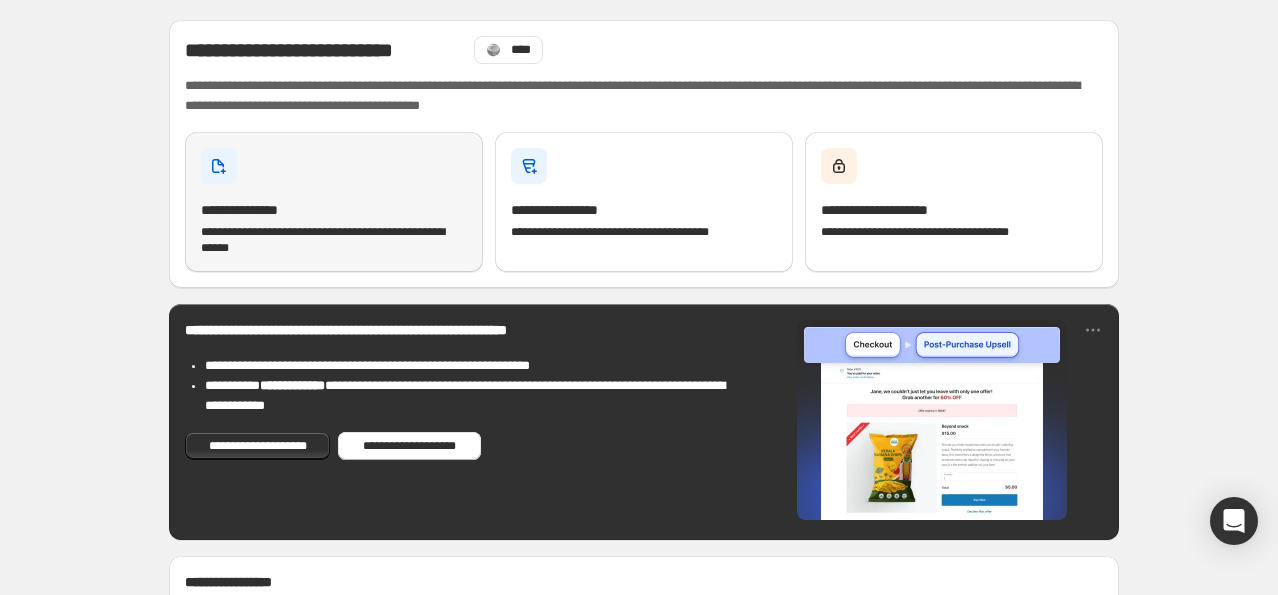click on "**********" at bounding box center (334, 240) 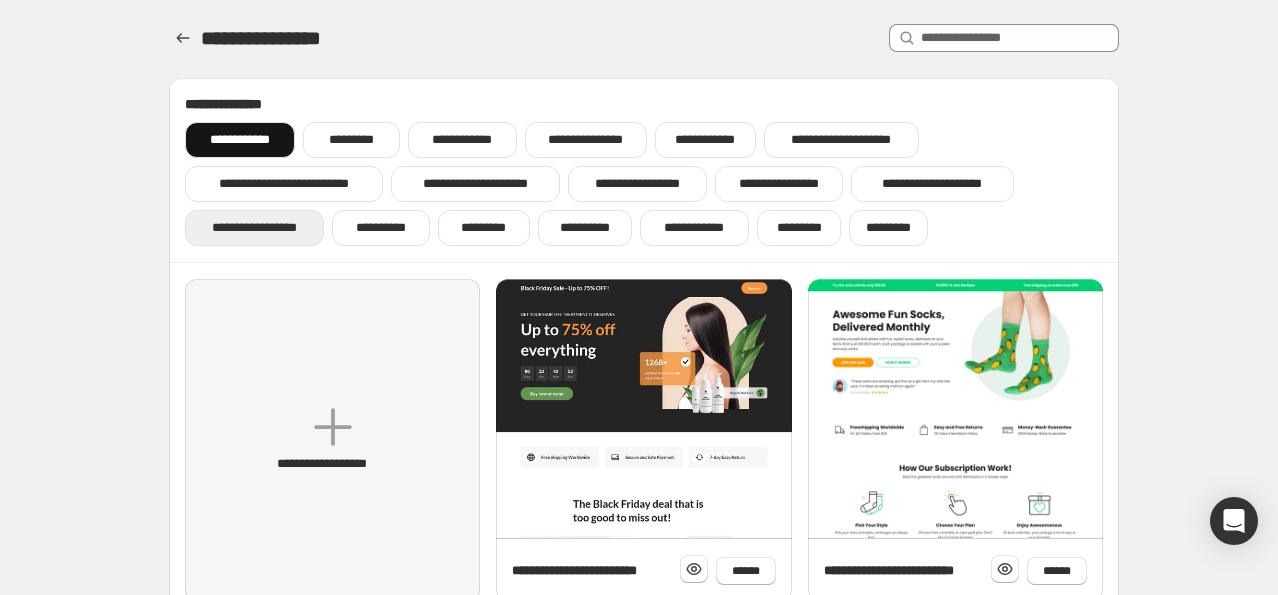 click on "**********" at bounding box center (254, 228) 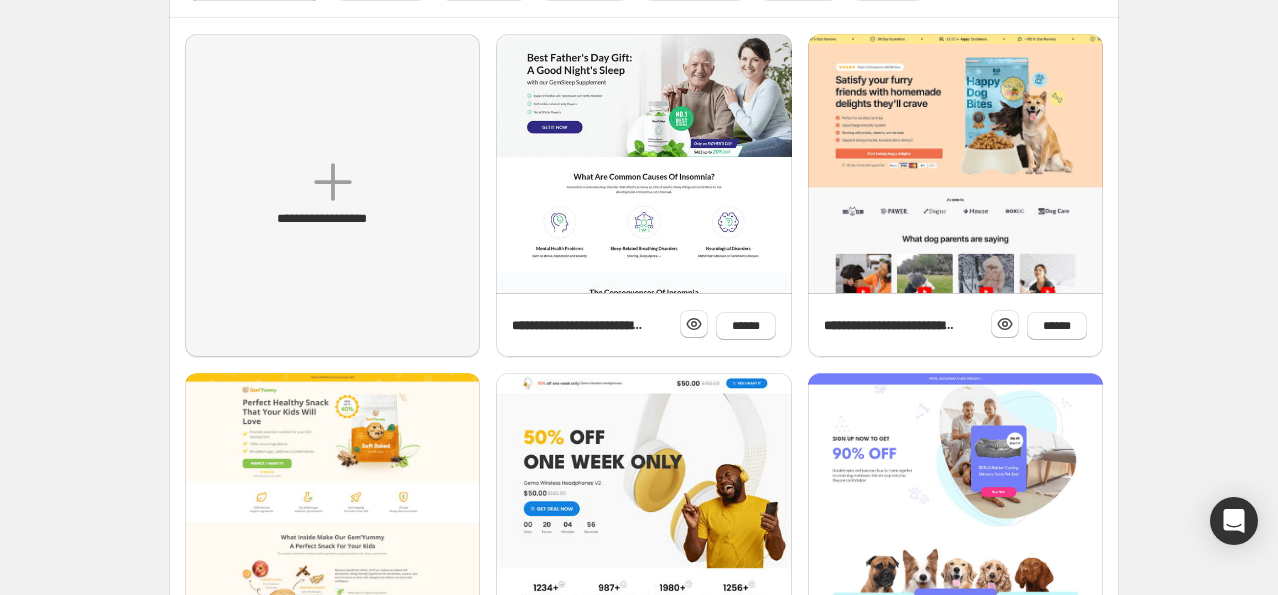 scroll, scrollTop: 244, scrollLeft: 0, axis: vertical 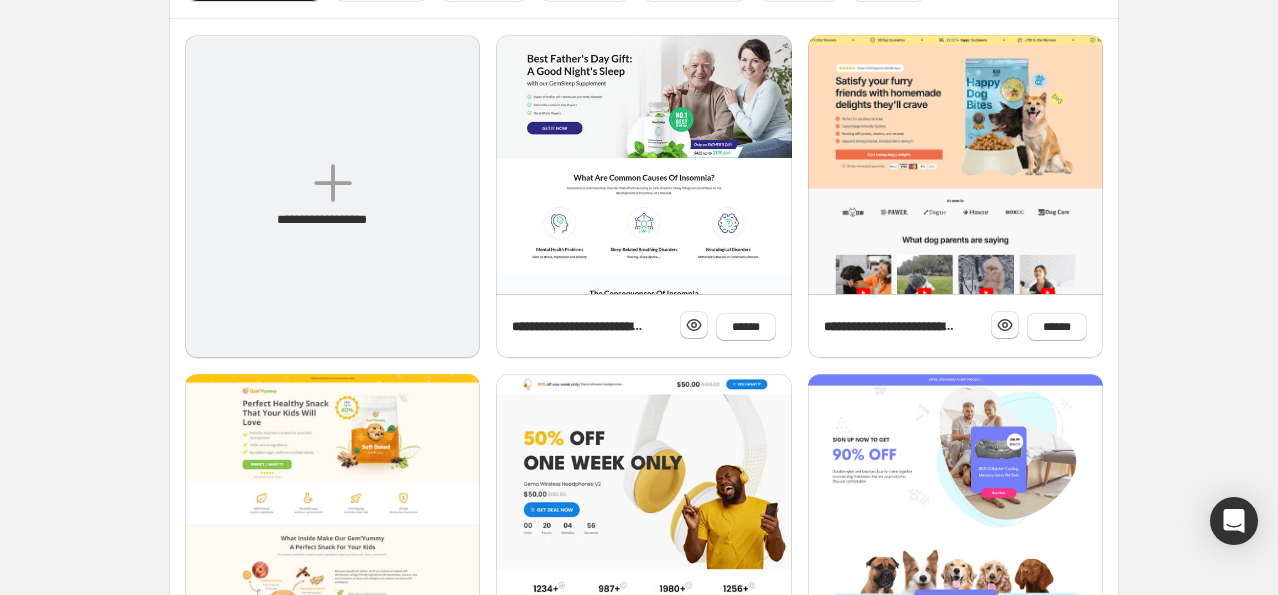 click 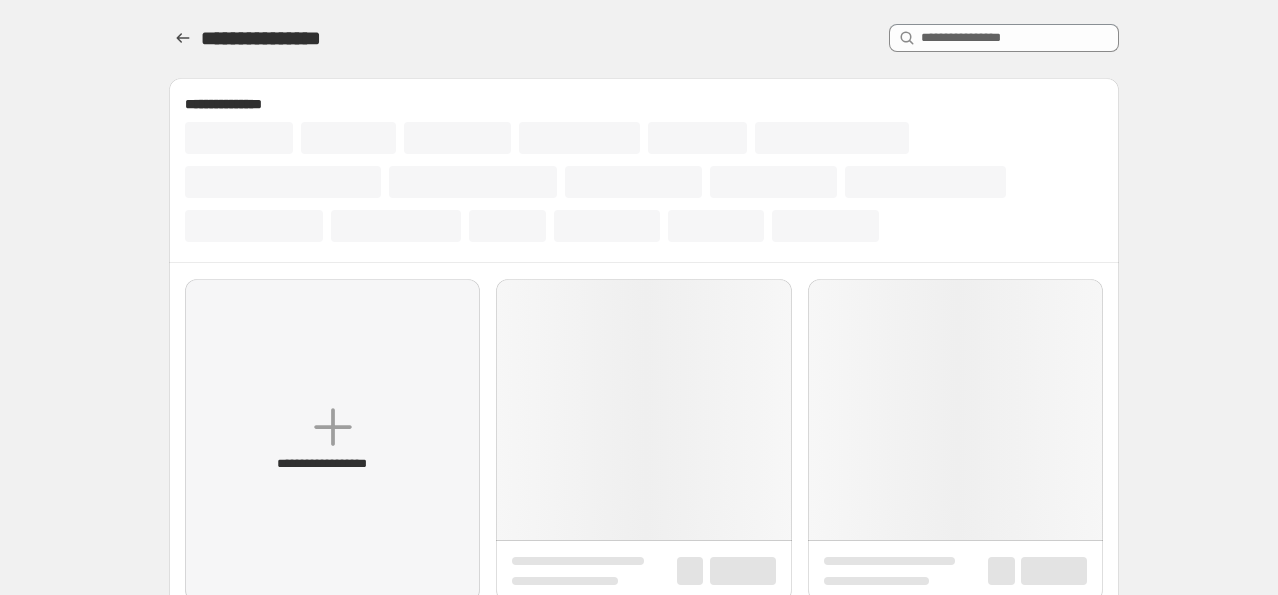 scroll, scrollTop: 0, scrollLeft: 0, axis: both 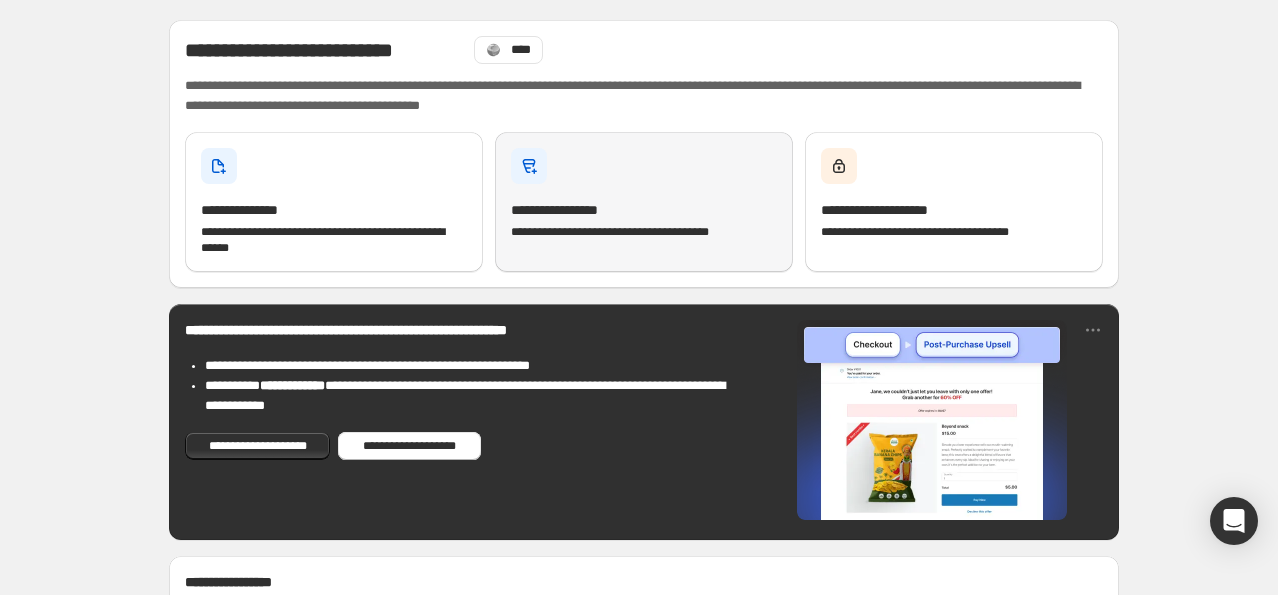 click on "**********" at bounding box center [572, 210] 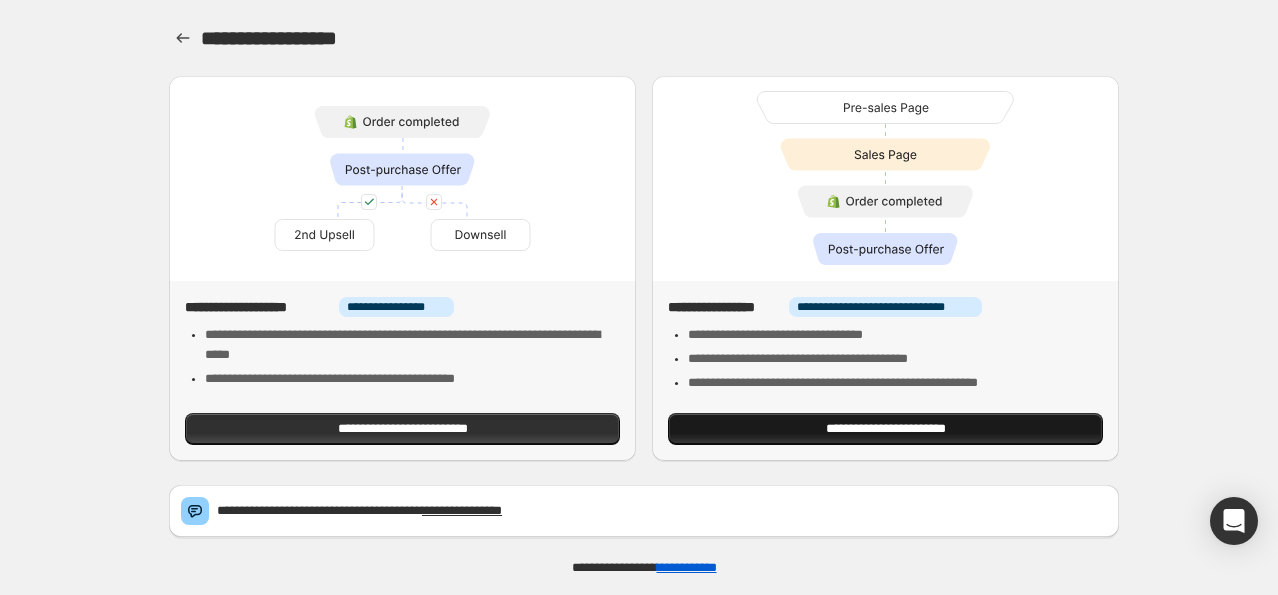 click on "**********" at bounding box center (885, 429) 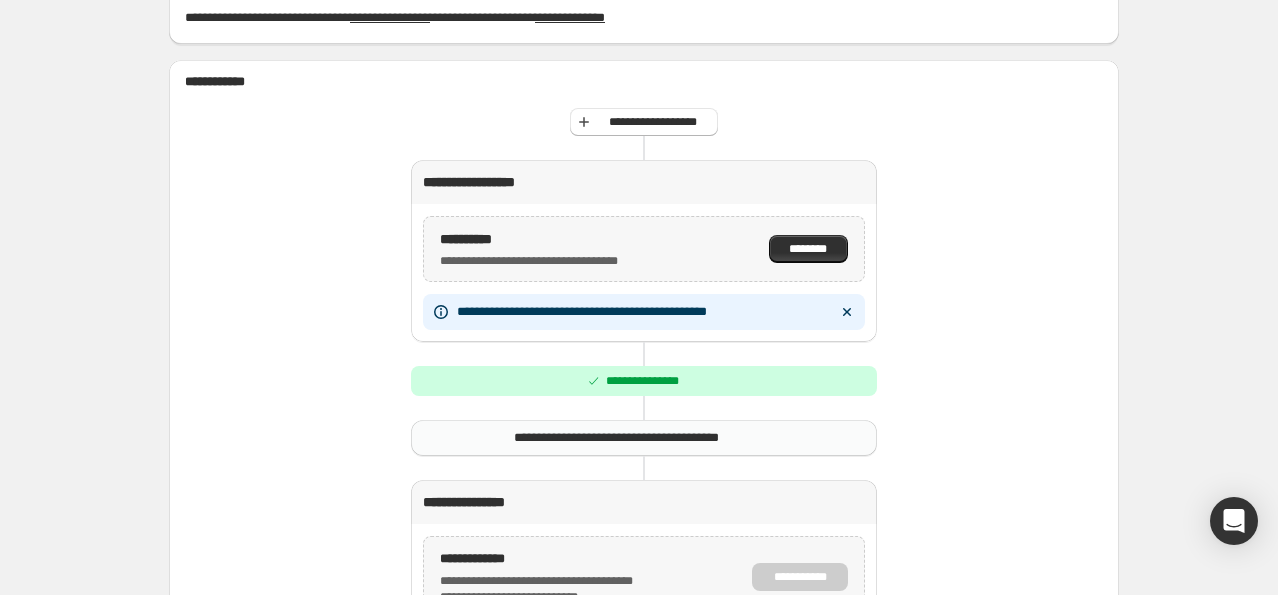 scroll, scrollTop: 28, scrollLeft: 0, axis: vertical 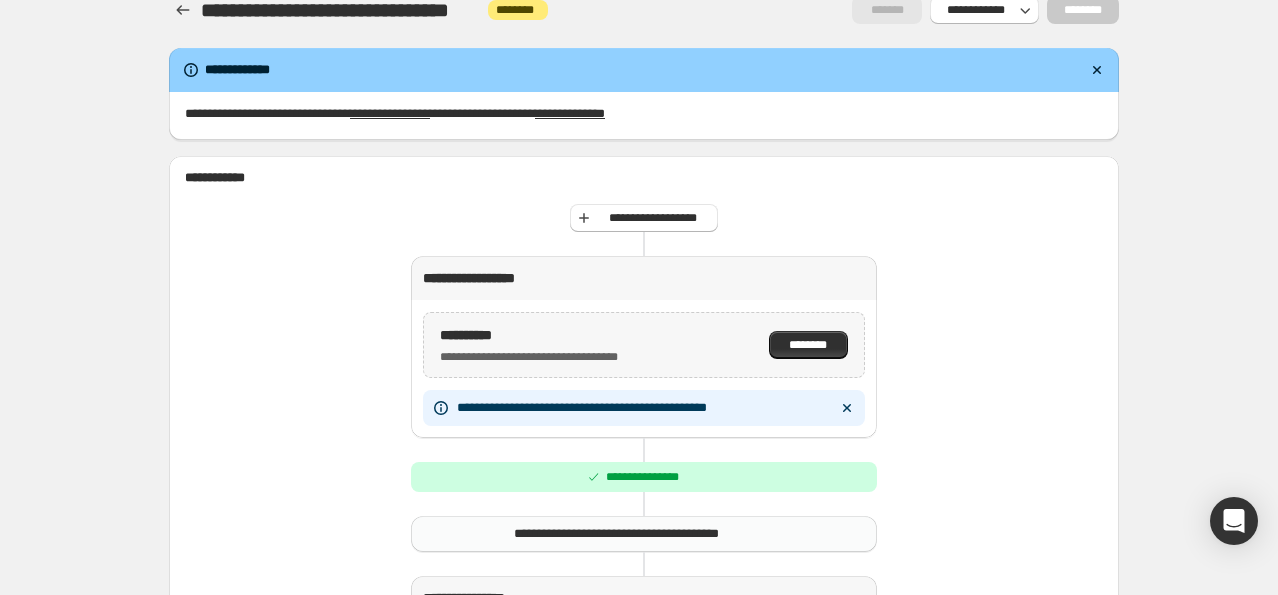click 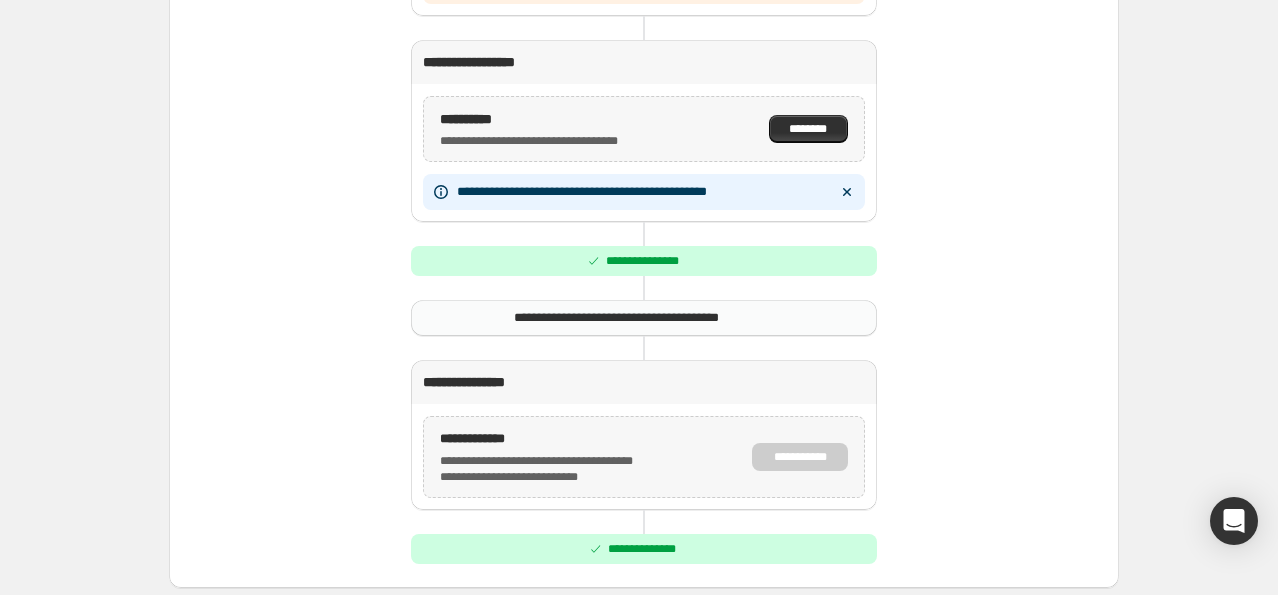scroll, scrollTop: 500, scrollLeft: 0, axis: vertical 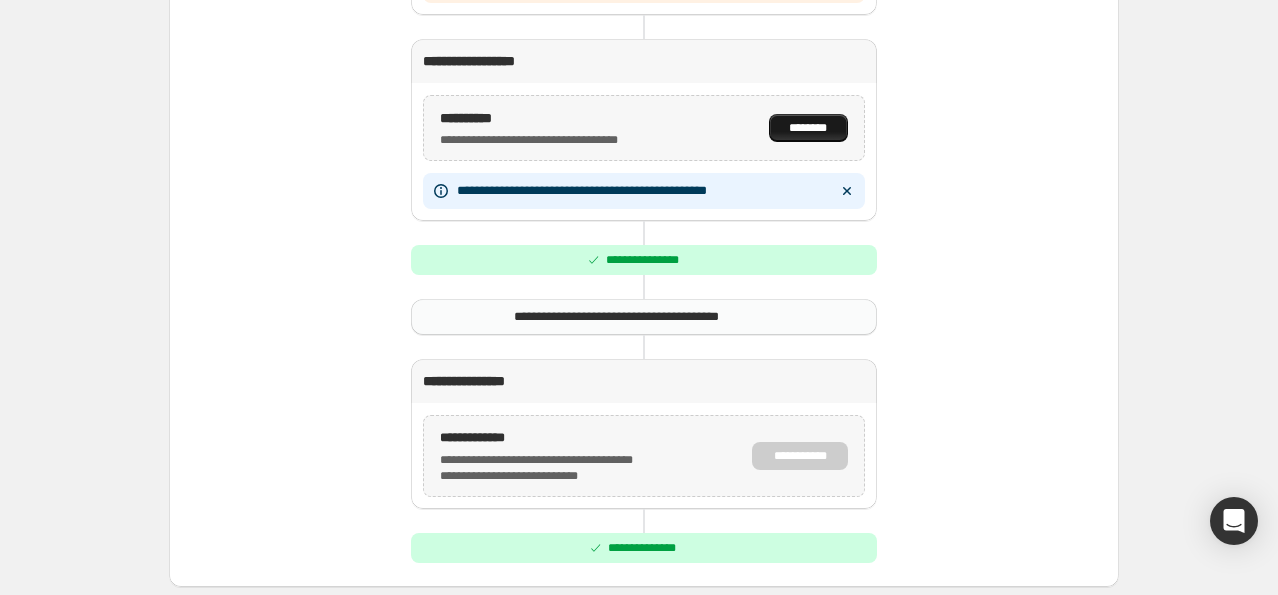 click on "********" at bounding box center [808, 128] 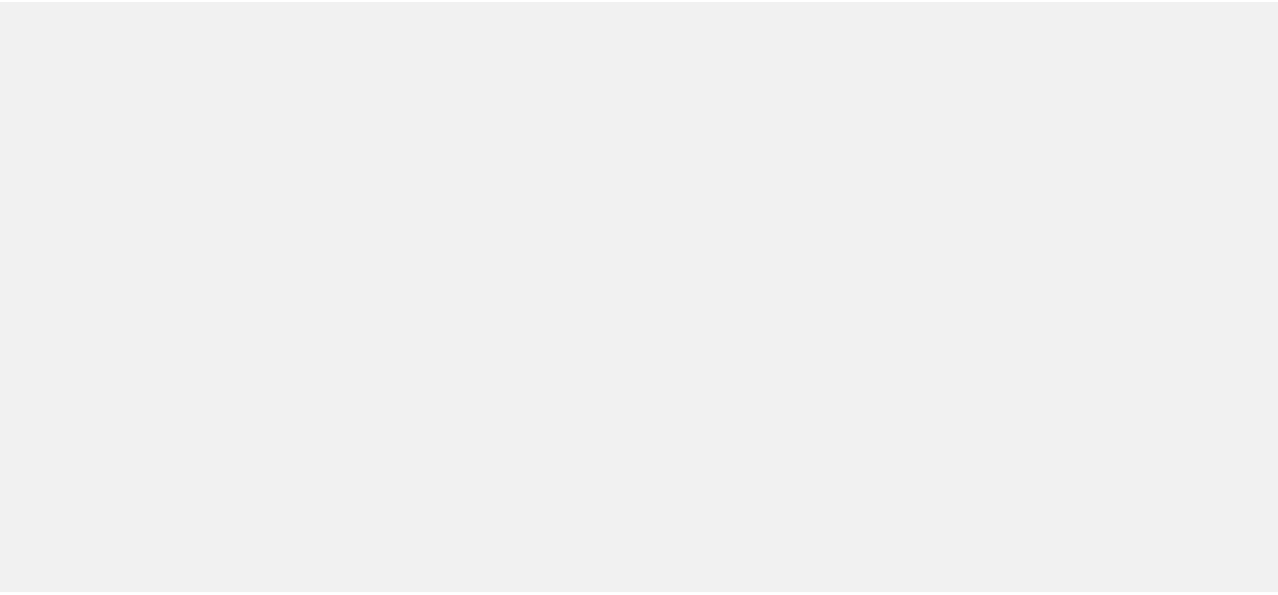 scroll, scrollTop: 0, scrollLeft: 0, axis: both 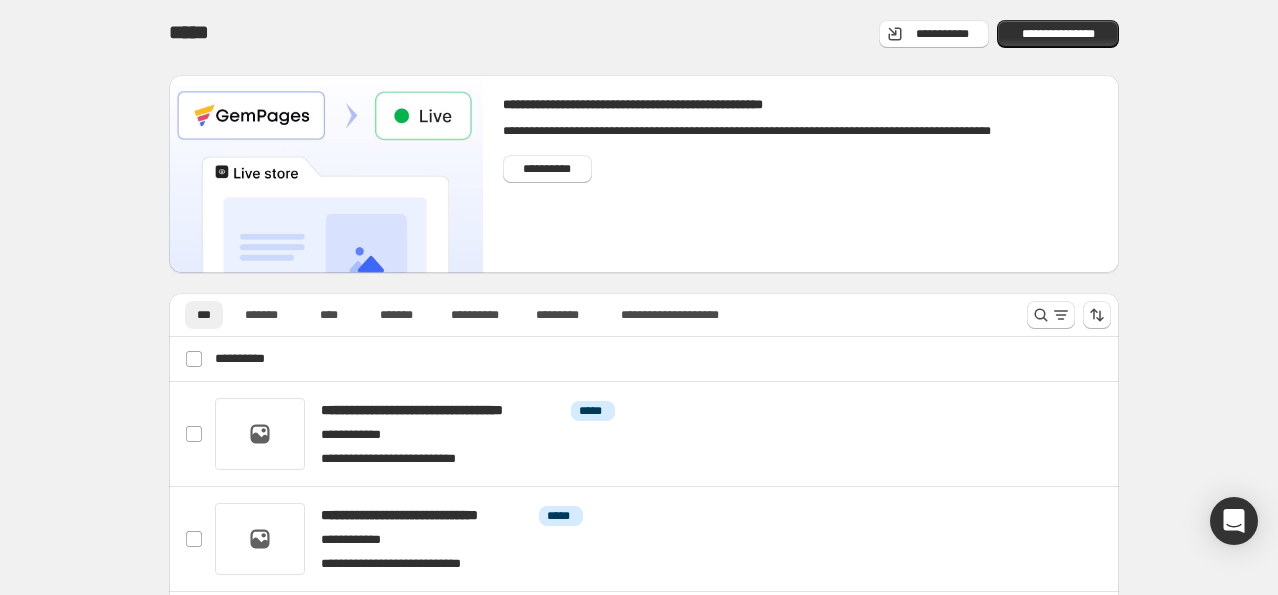 click at bounding box center [326, 174] 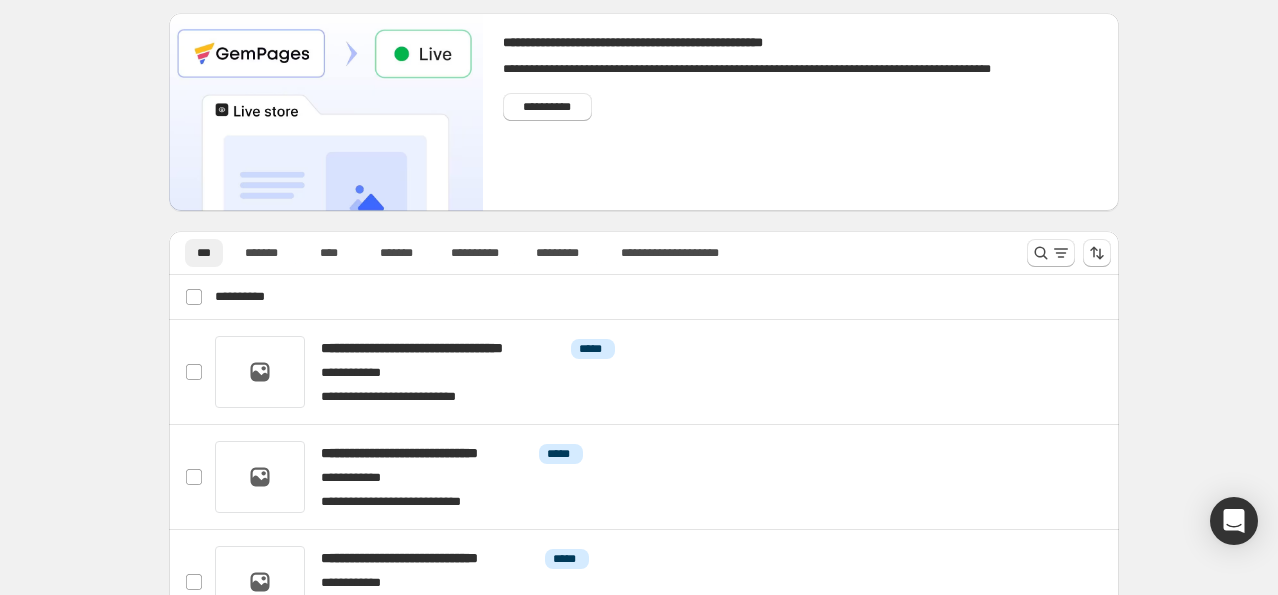 scroll, scrollTop: 0, scrollLeft: 0, axis: both 